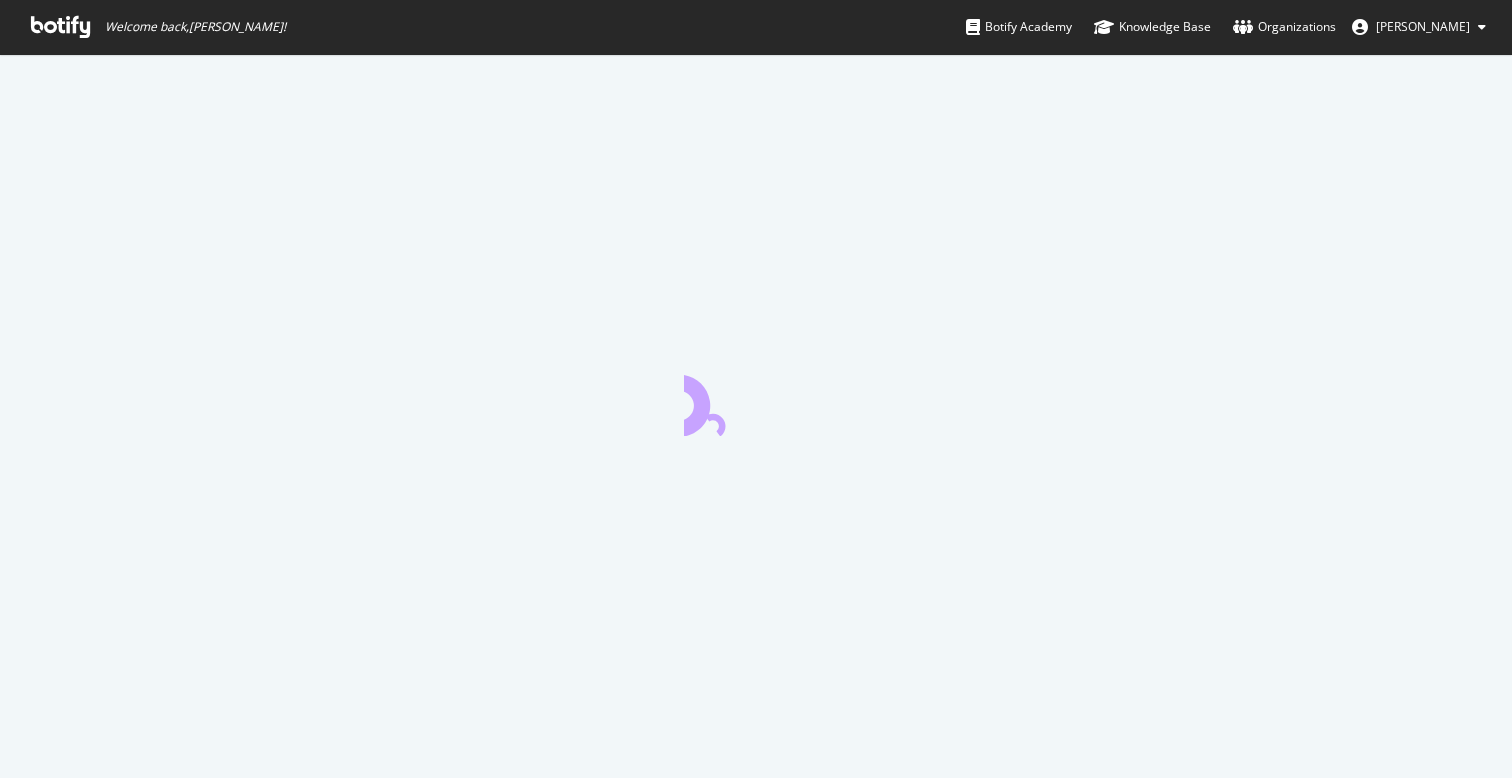 scroll, scrollTop: 0, scrollLeft: 0, axis: both 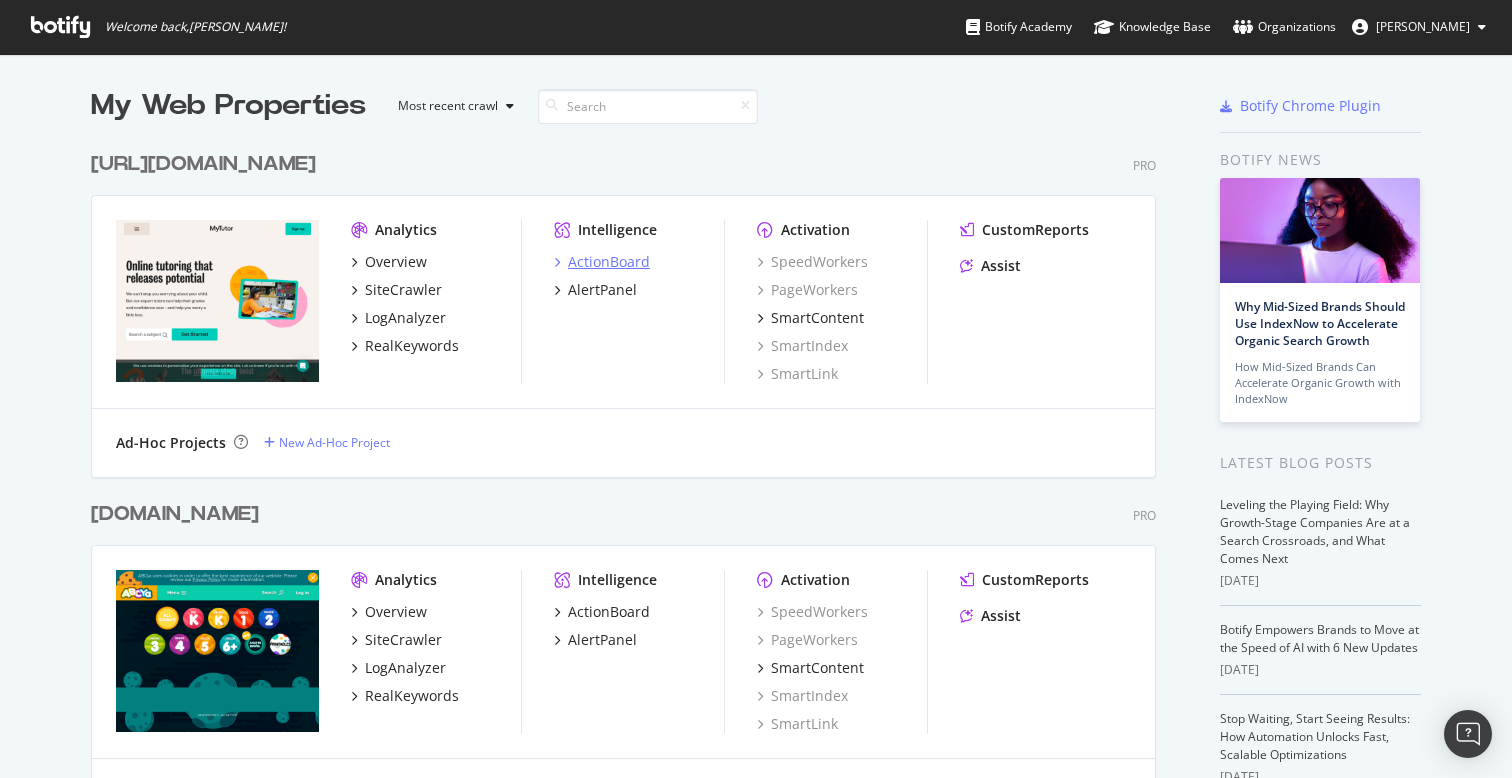 click on "ActionBoard" at bounding box center (609, 262) 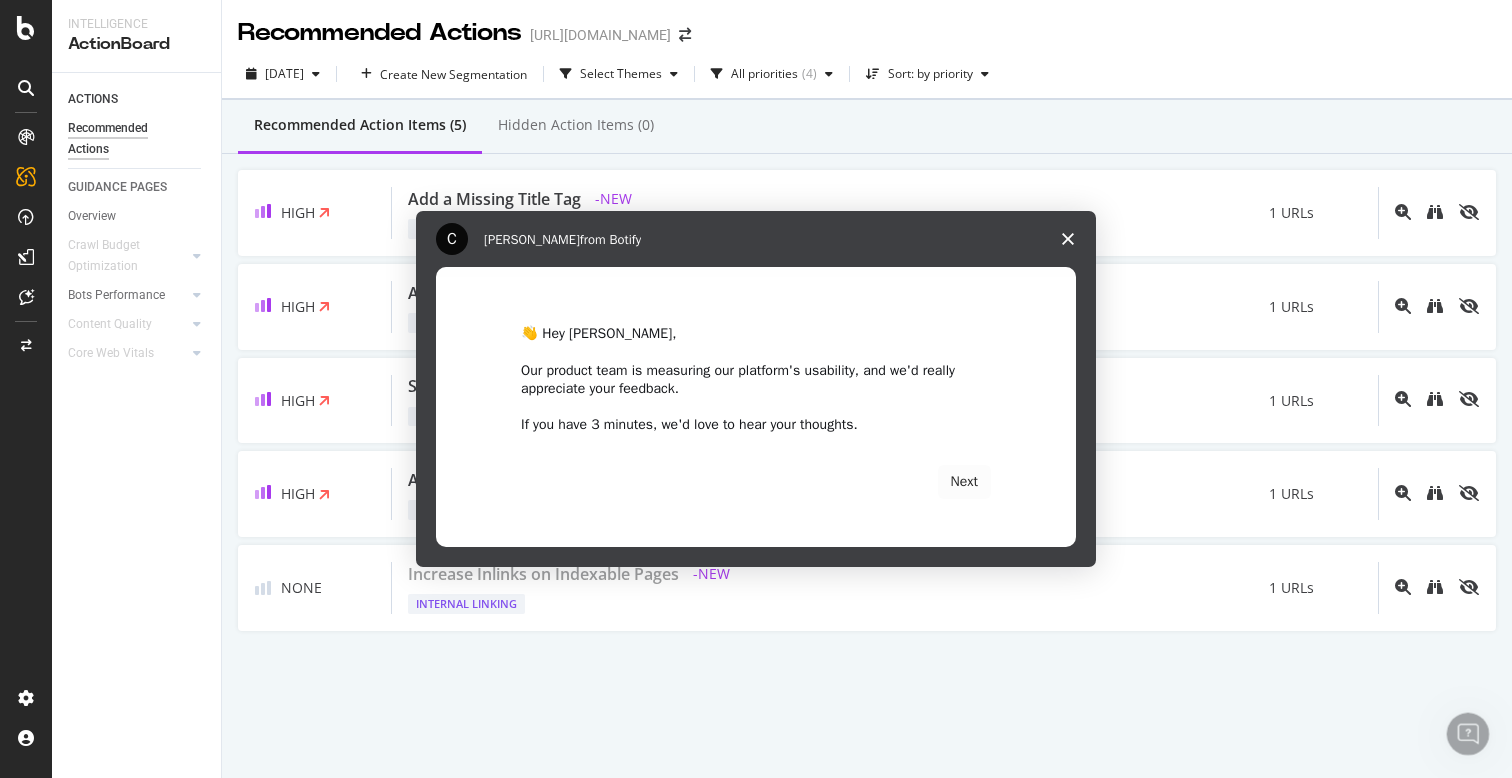 scroll, scrollTop: 0, scrollLeft: 0, axis: both 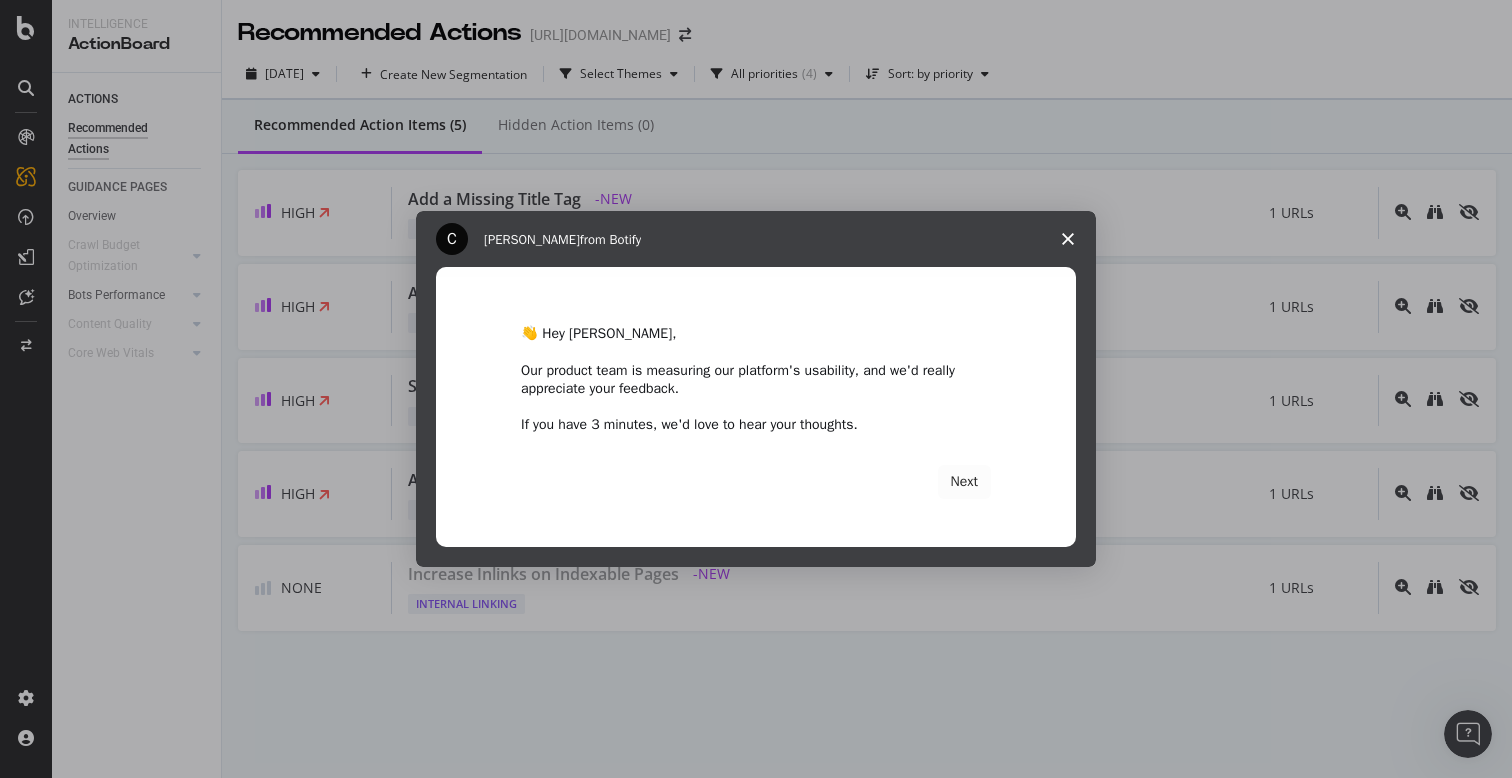 click 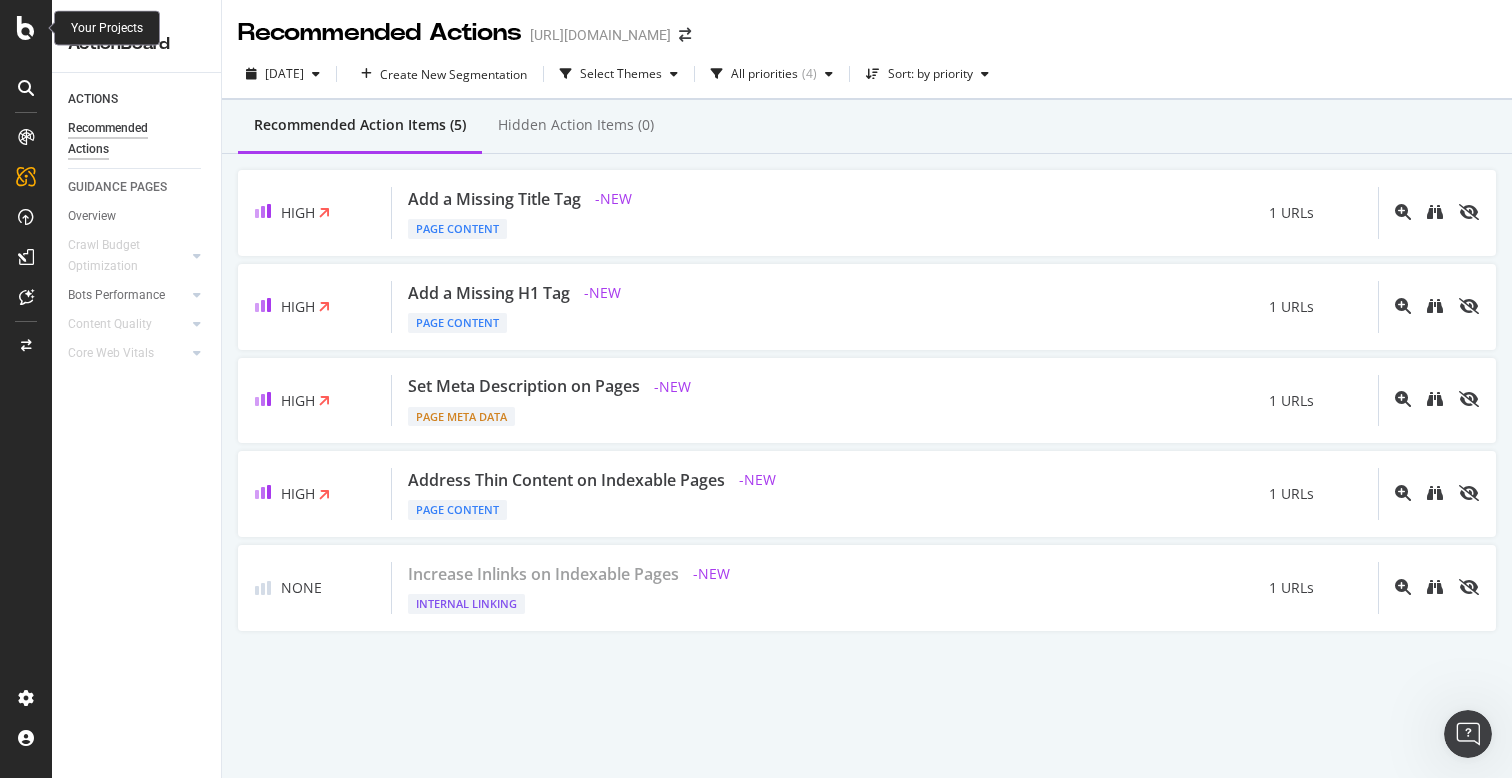 click at bounding box center (26, 28) 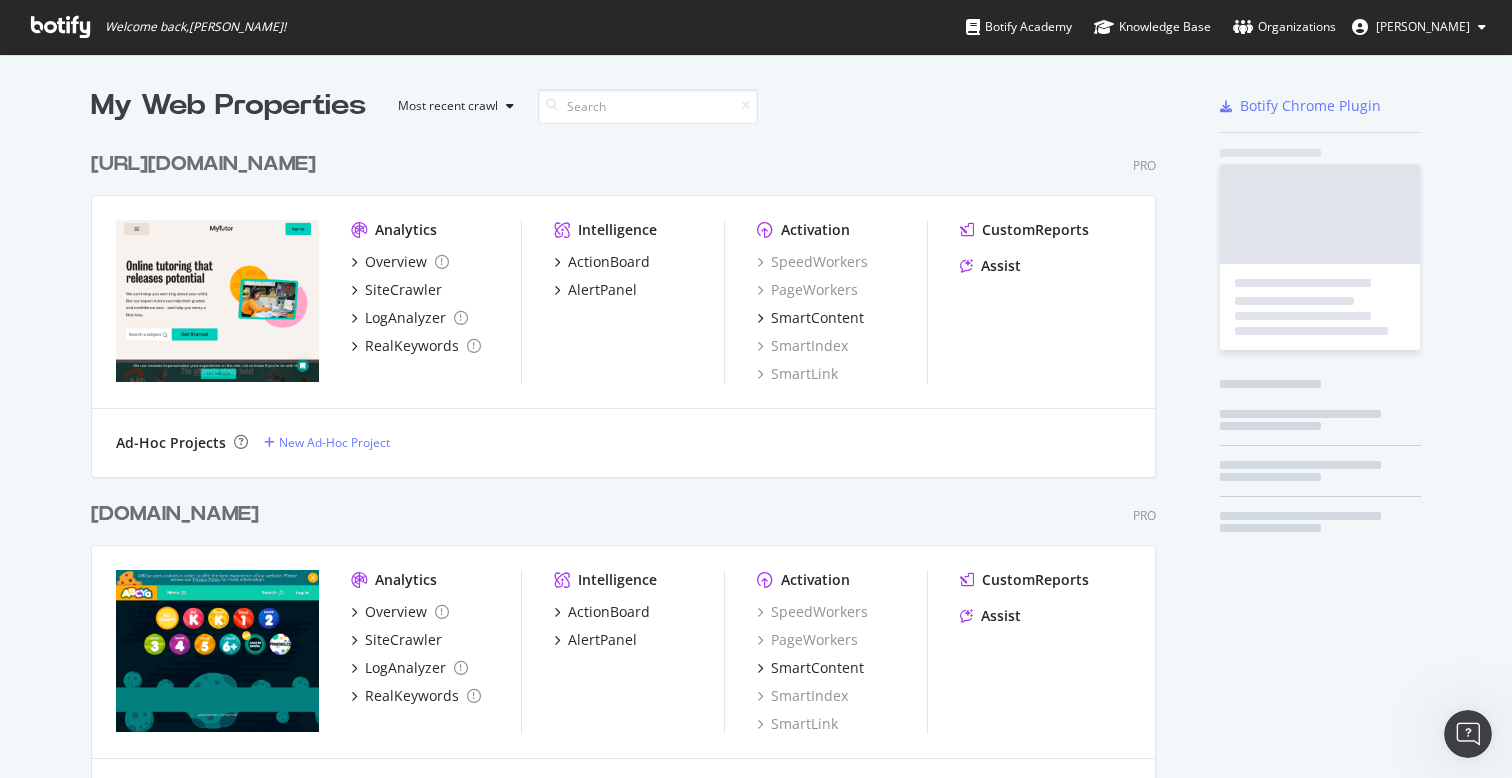 scroll, scrollTop: 1, scrollLeft: 1, axis: both 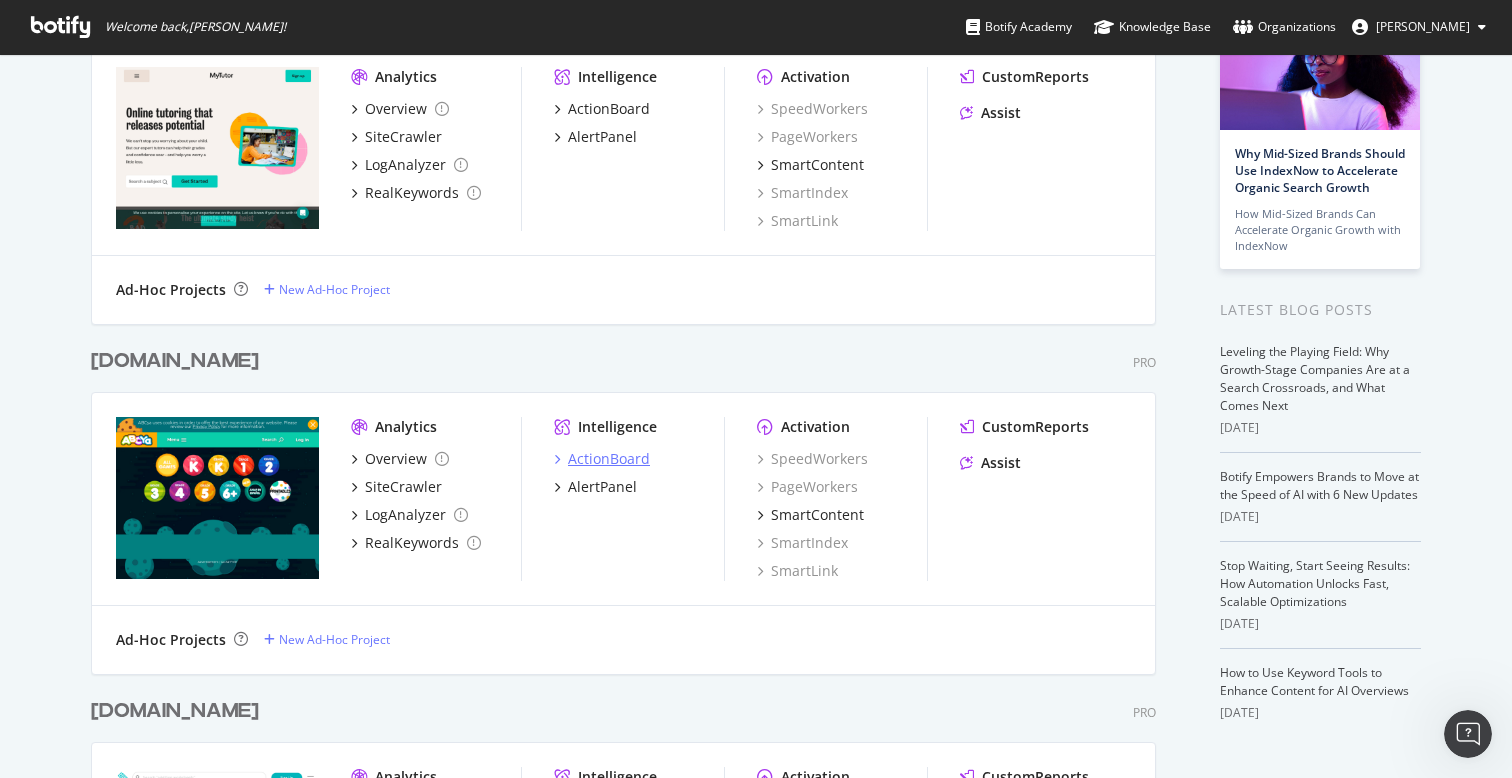 click on "ActionBoard" at bounding box center [609, 459] 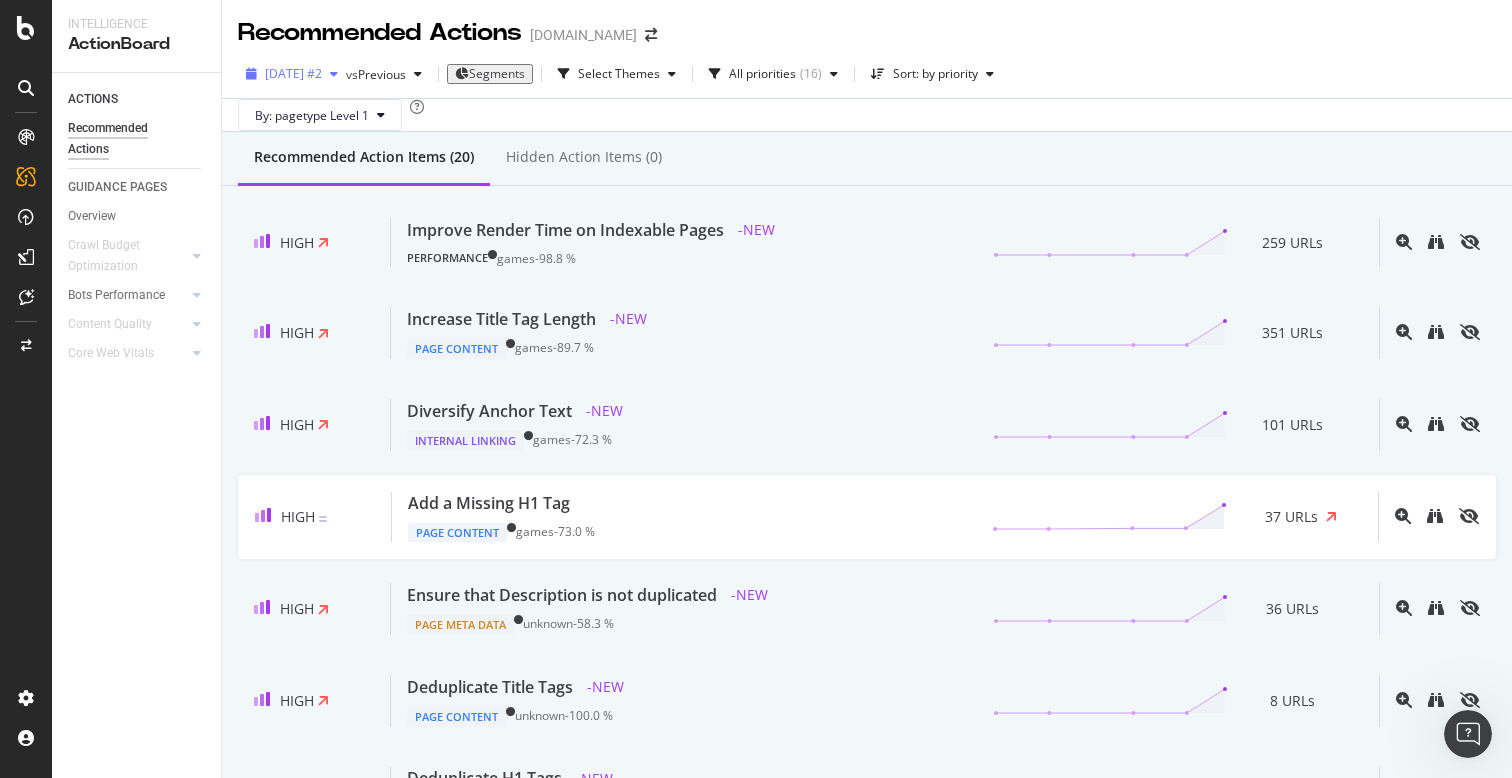 click at bounding box center (334, 74) 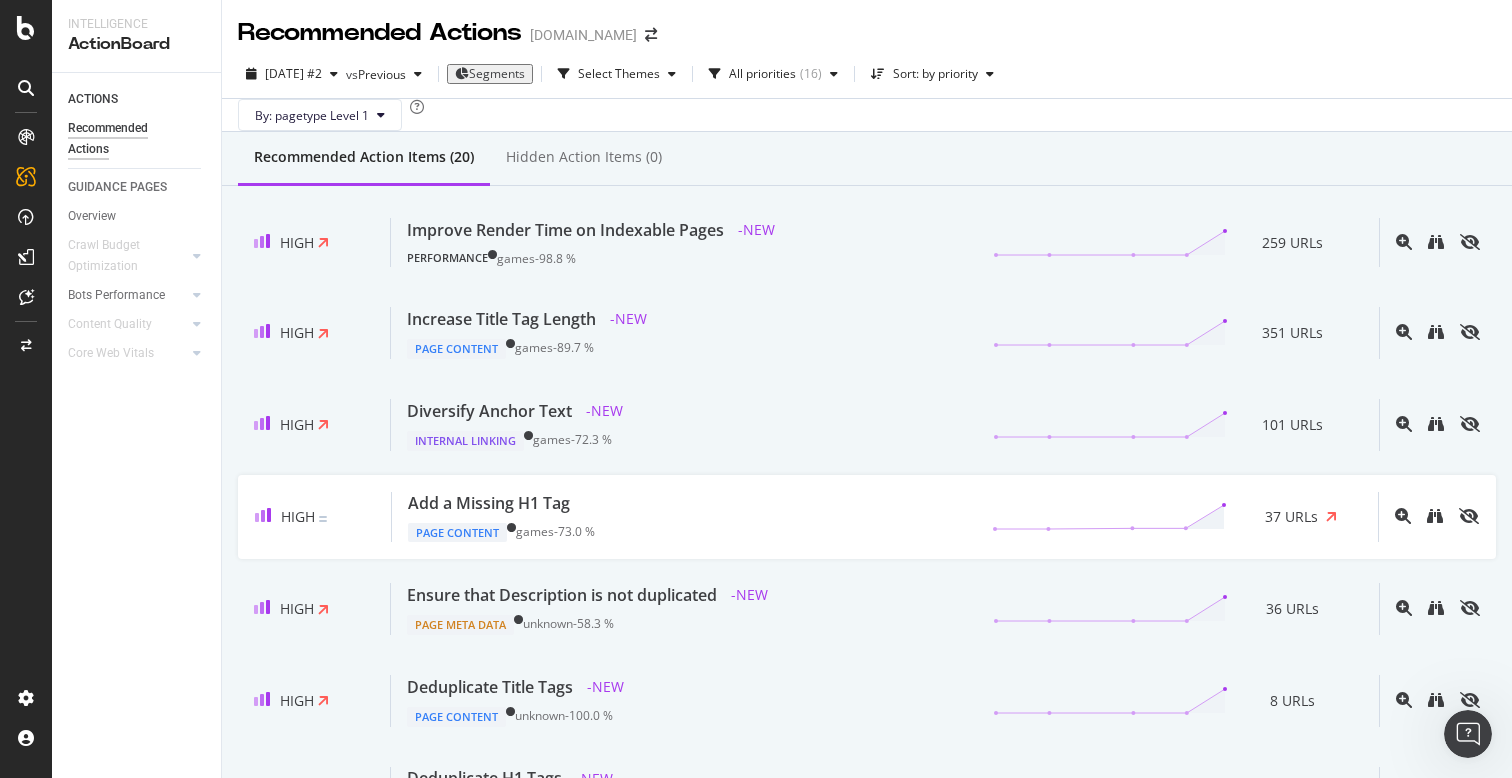 click on "By: pagetype Level 1" at bounding box center (867, 115) 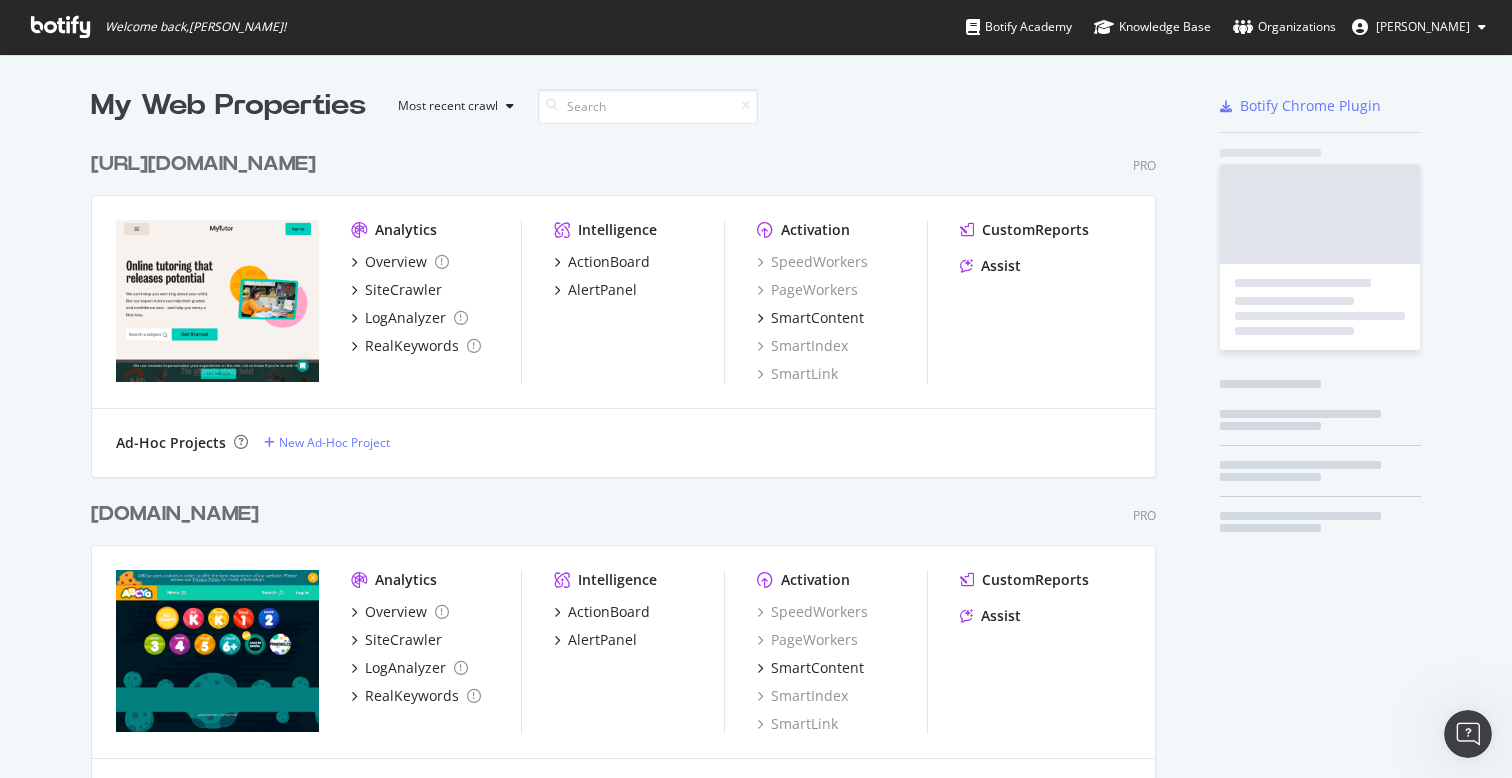 scroll, scrollTop: 1, scrollLeft: 1, axis: both 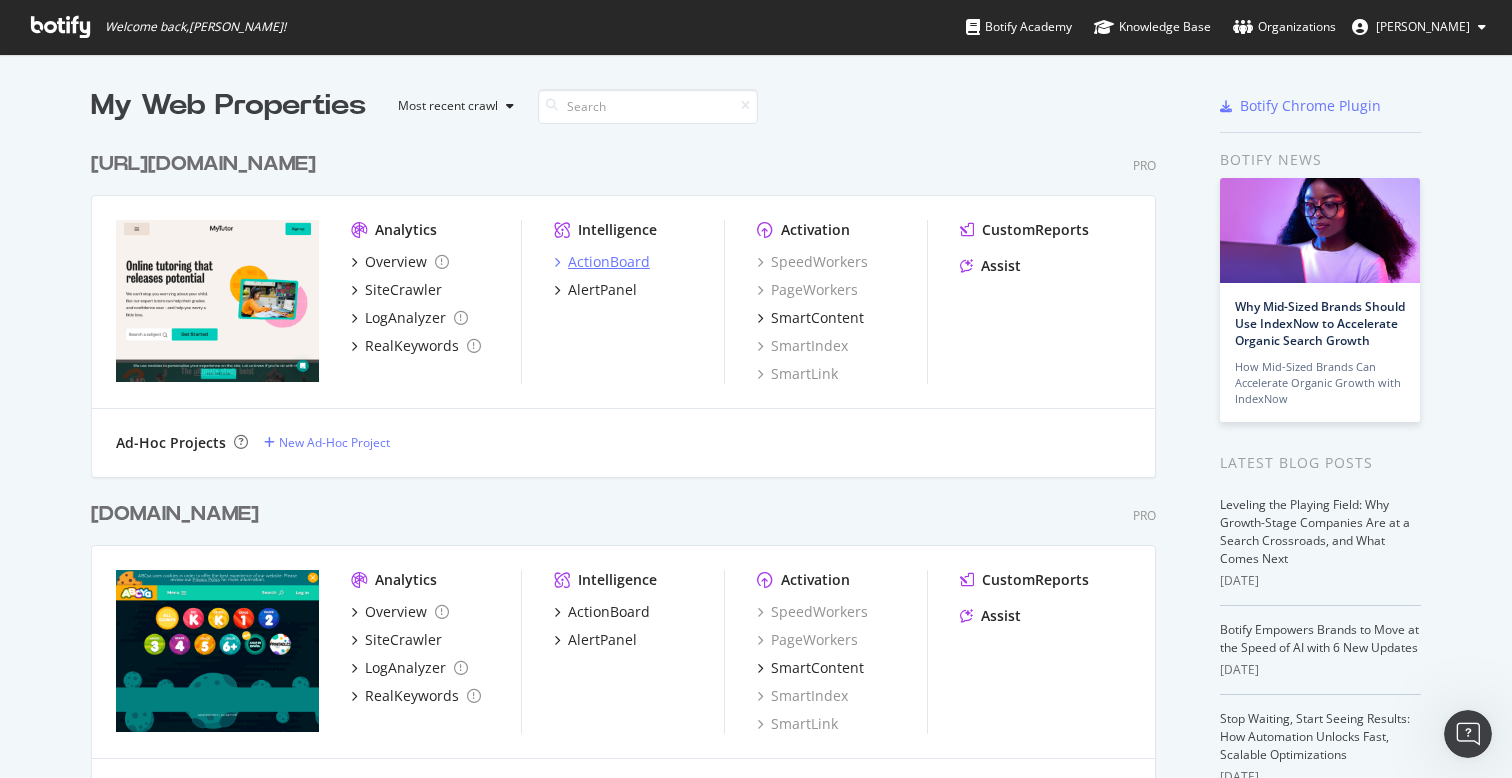 click on "ActionBoard" at bounding box center [609, 262] 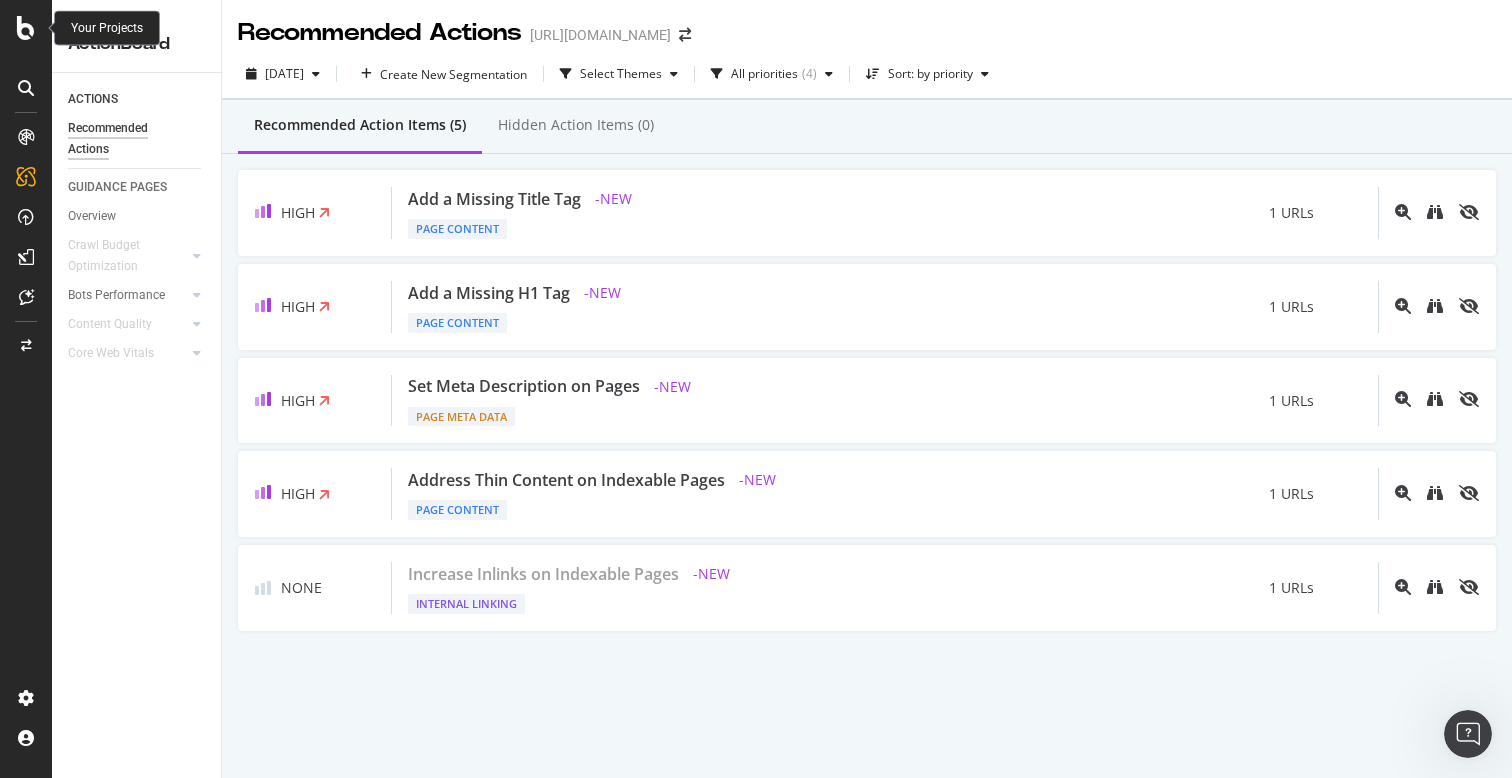 click at bounding box center [26, 28] 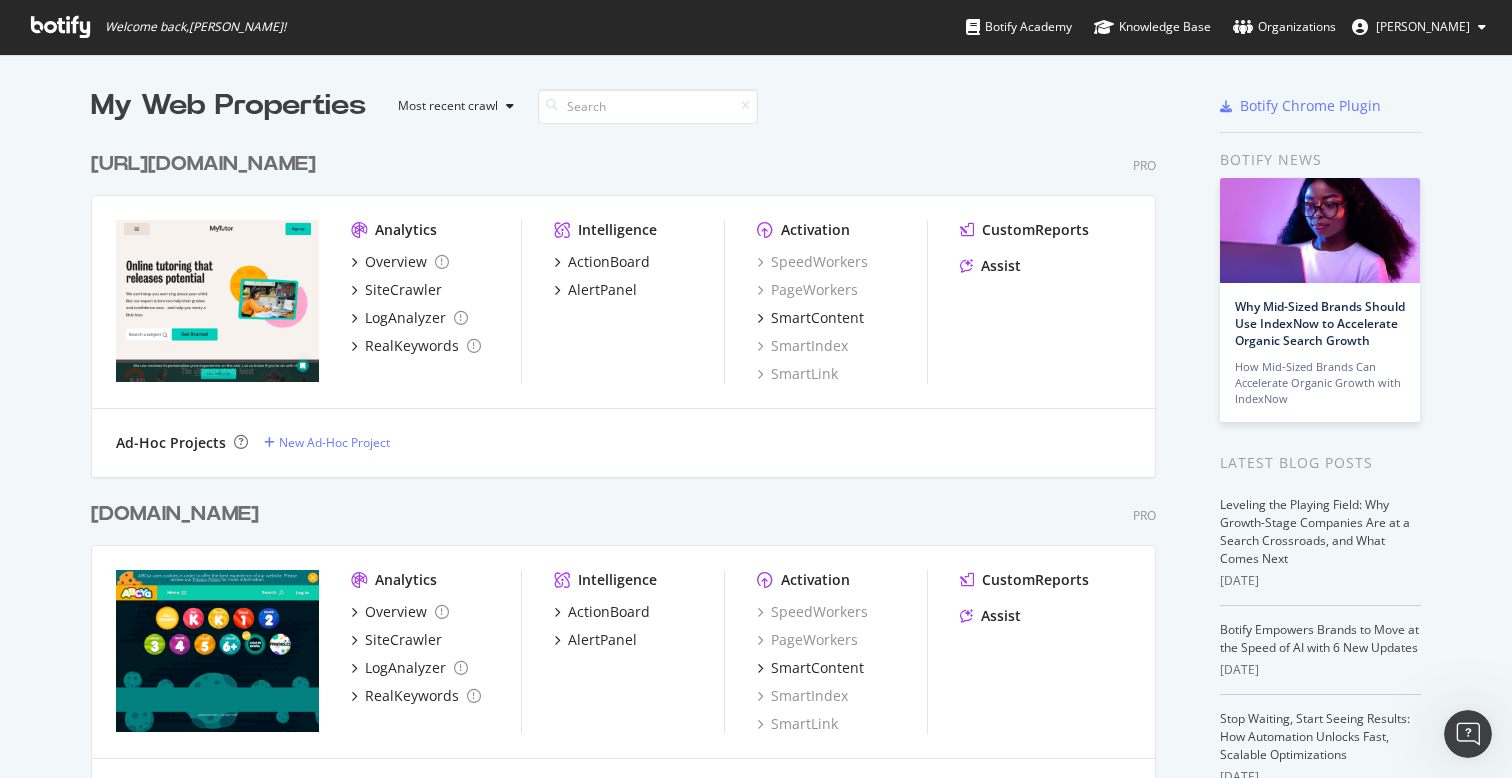 scroll, scrollTop: 1, scrollLeft: 1, axis: both 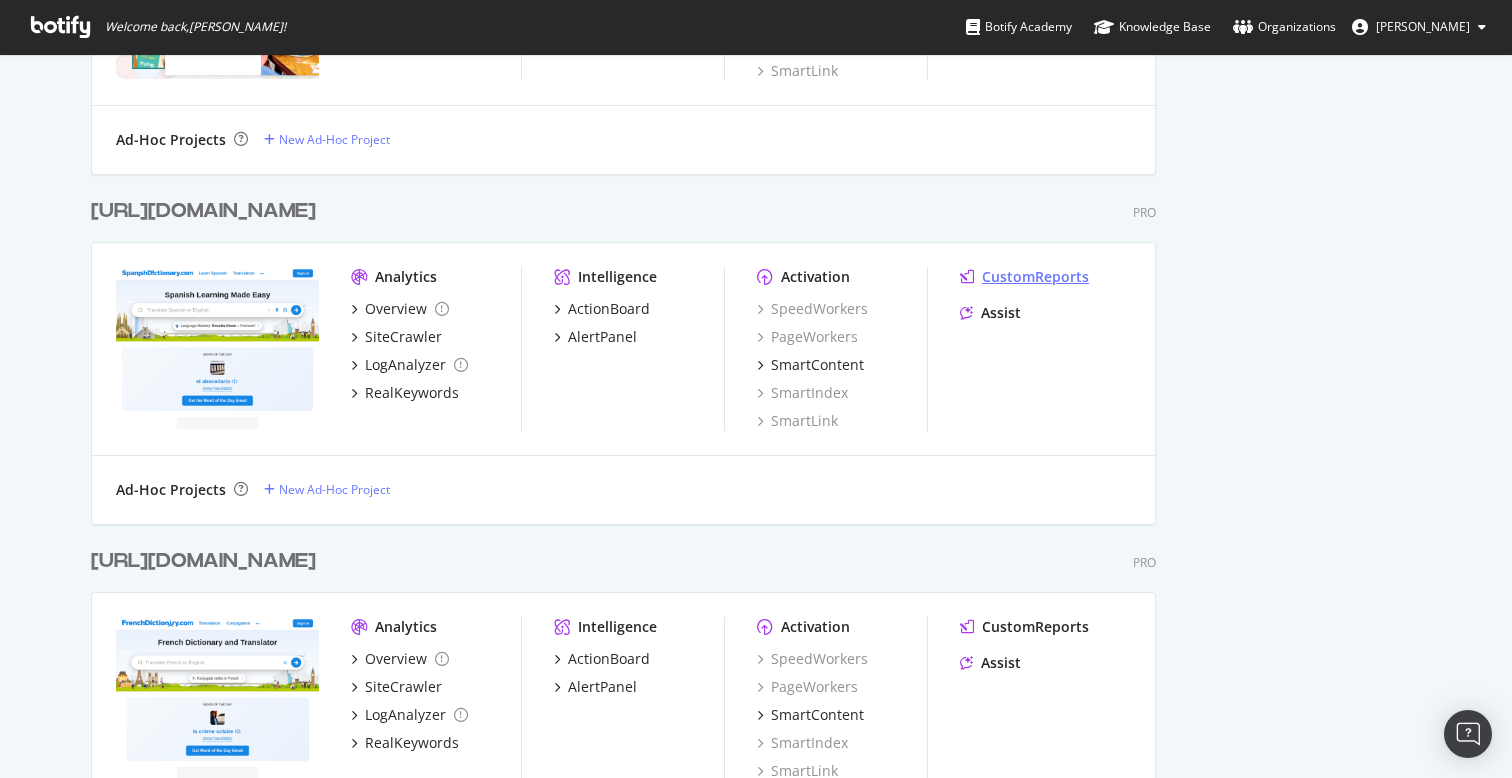 click on "CustomReports" at bounding box center [1035, 277] 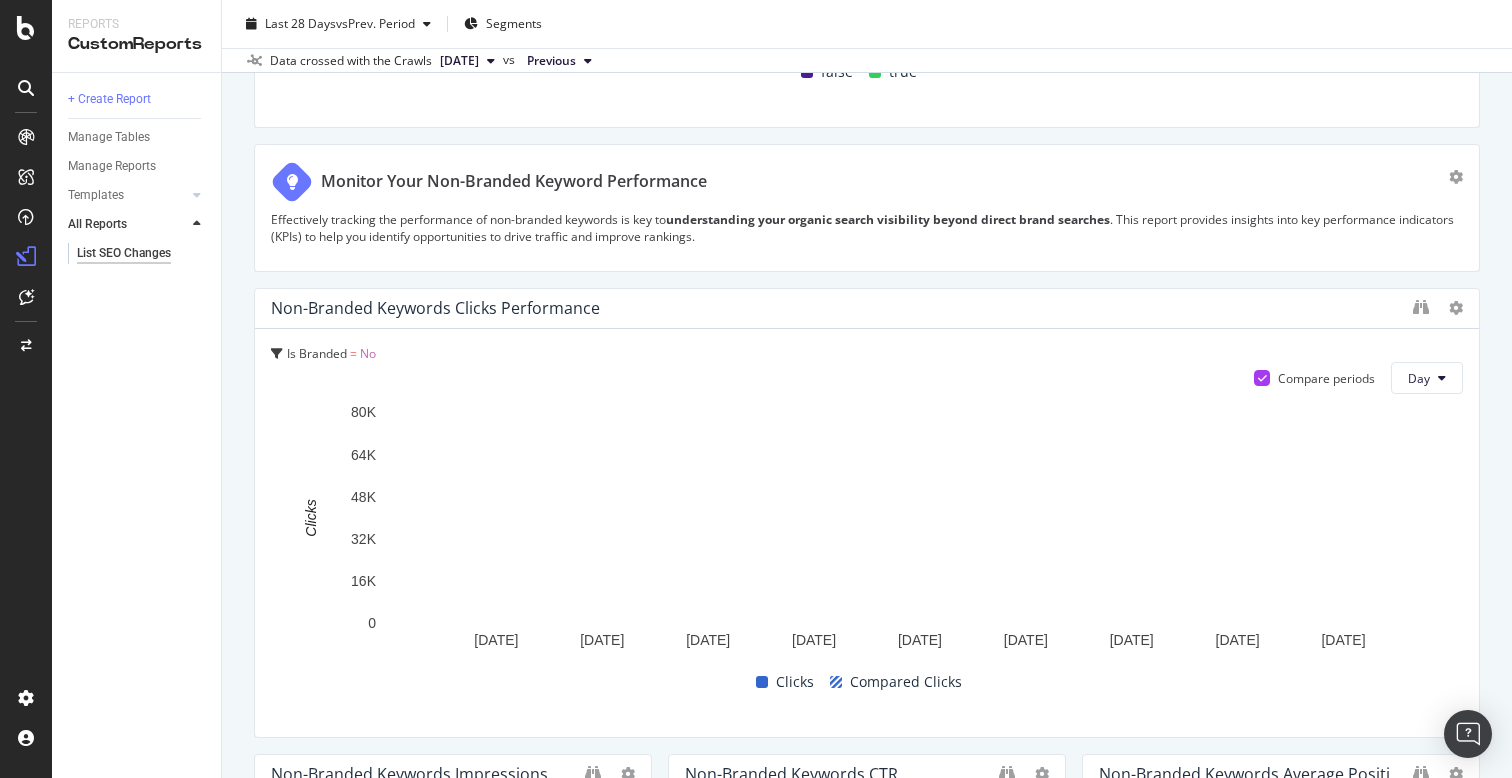 scroll, scrollTop: 0, scrollLeft: 0, axis: both 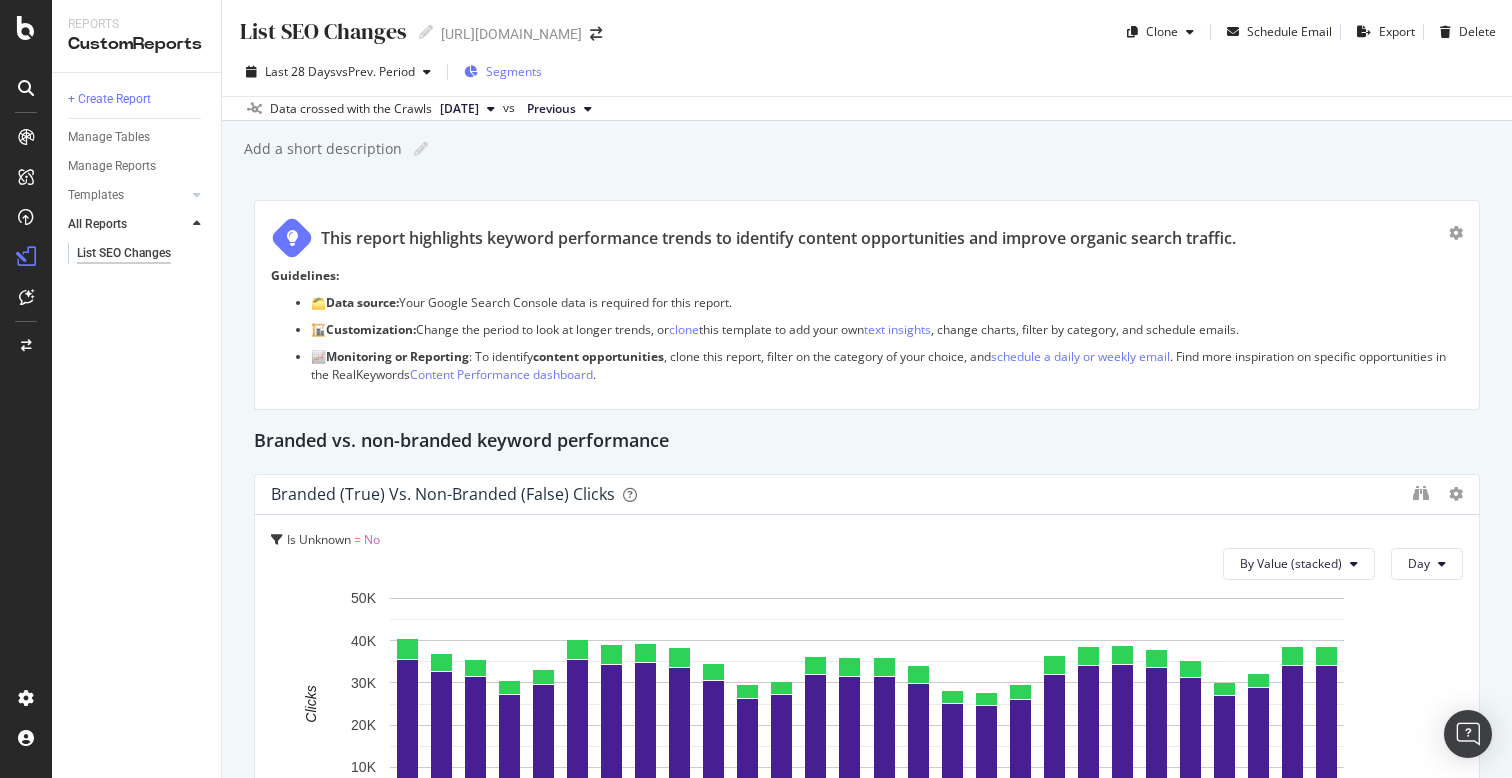 click on "Segments" at bounding box center [514, 71] 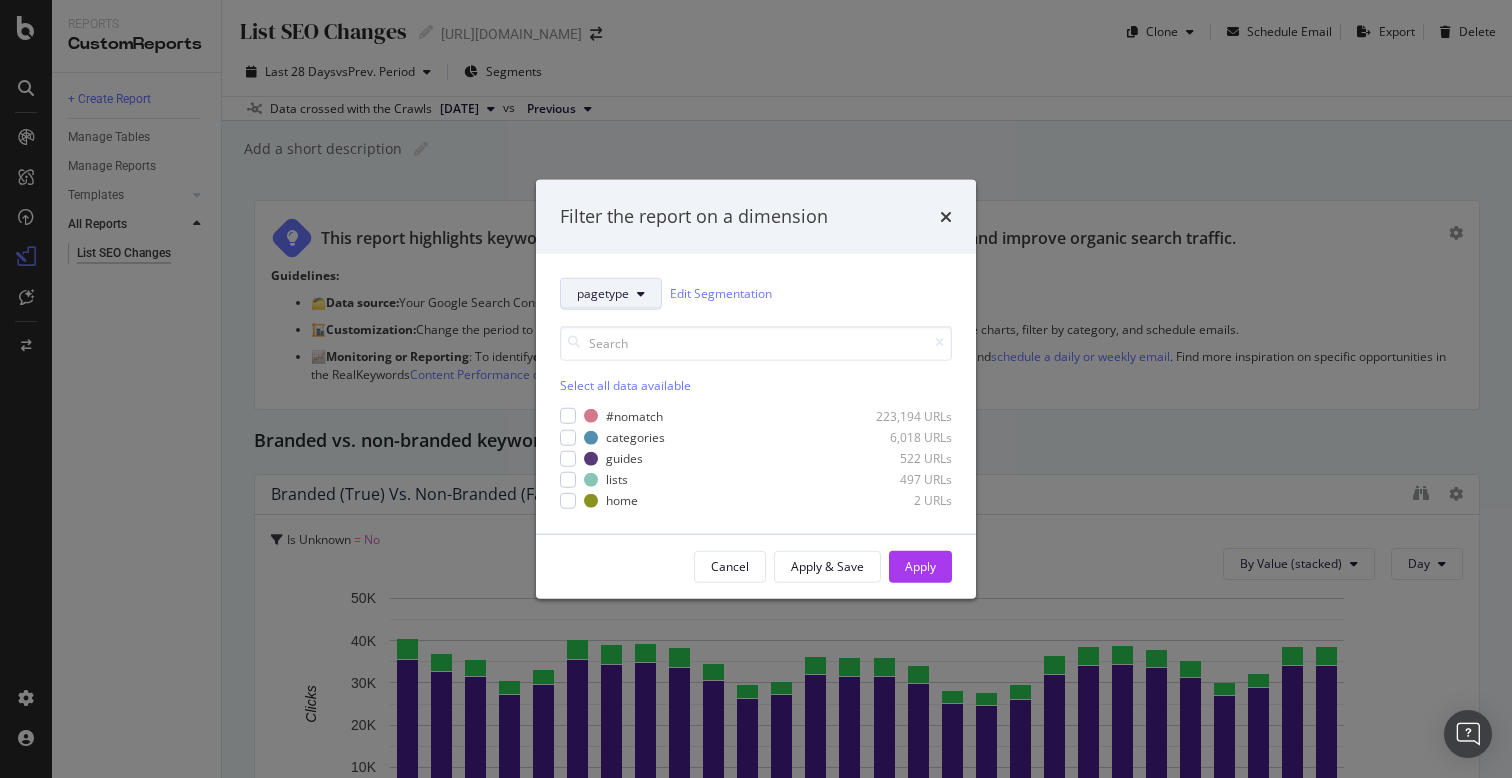 click on "pagetype" at bounding box center [603, 293] 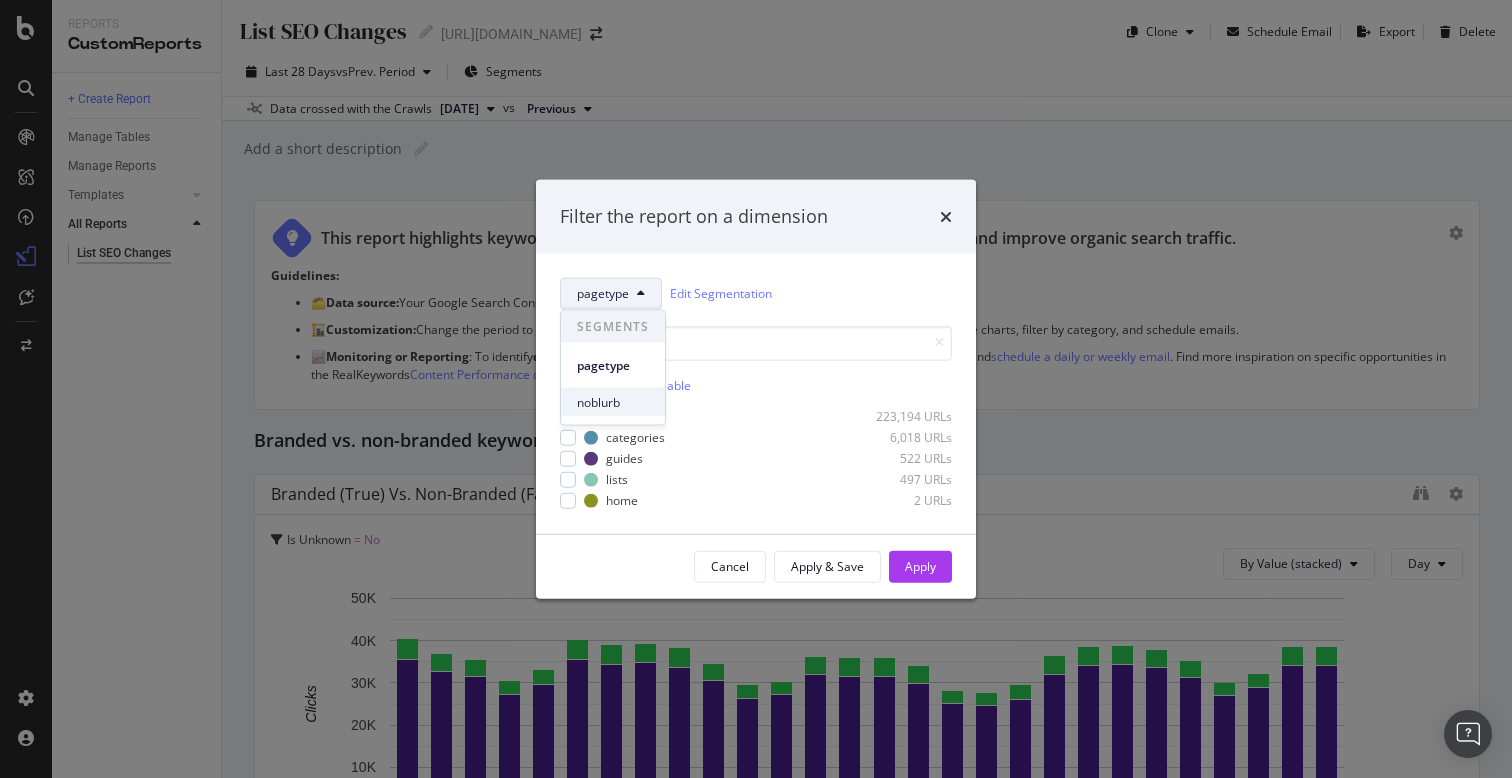 click on "noblurb" at bounding box center (613, 402) 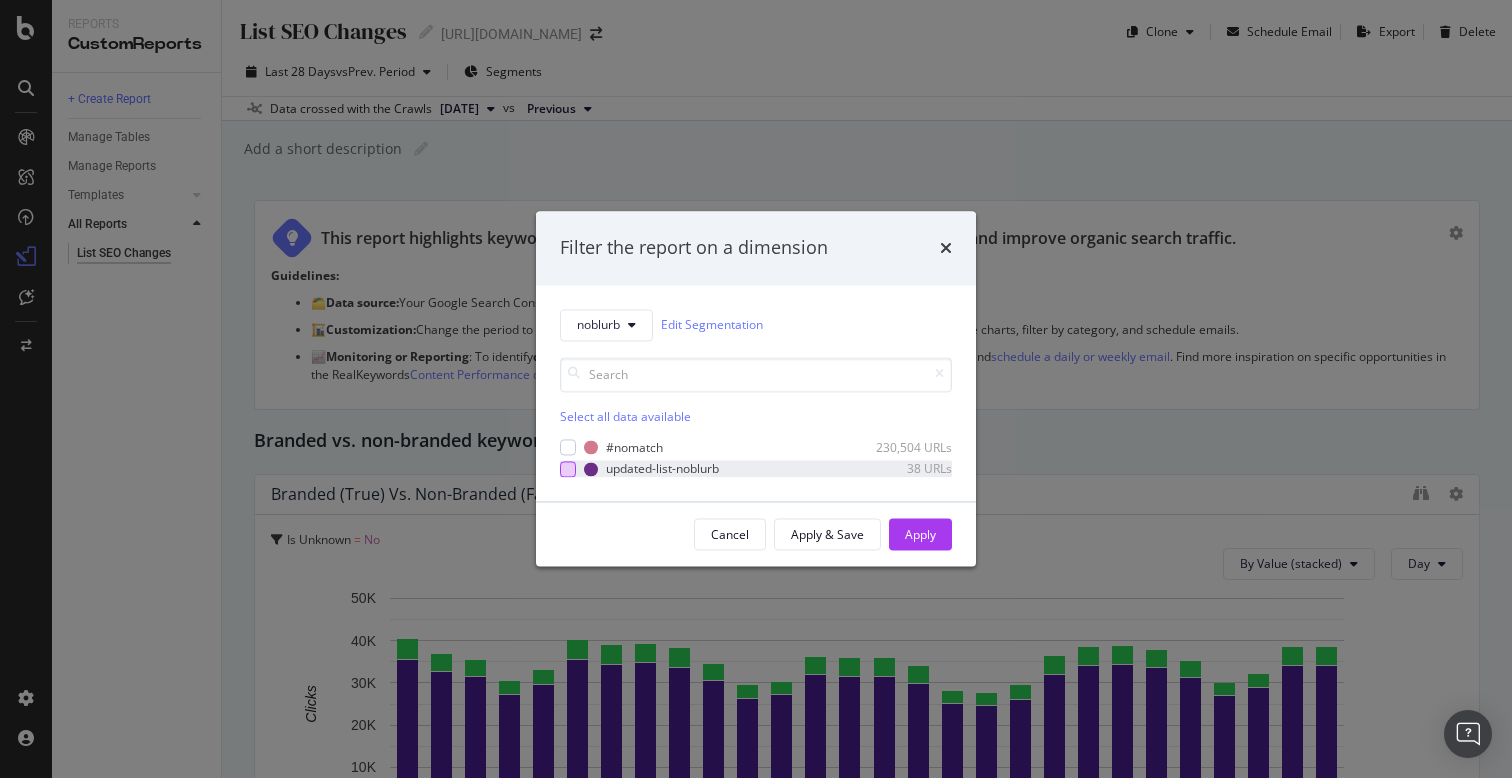 click at bounding box center (568, 469) 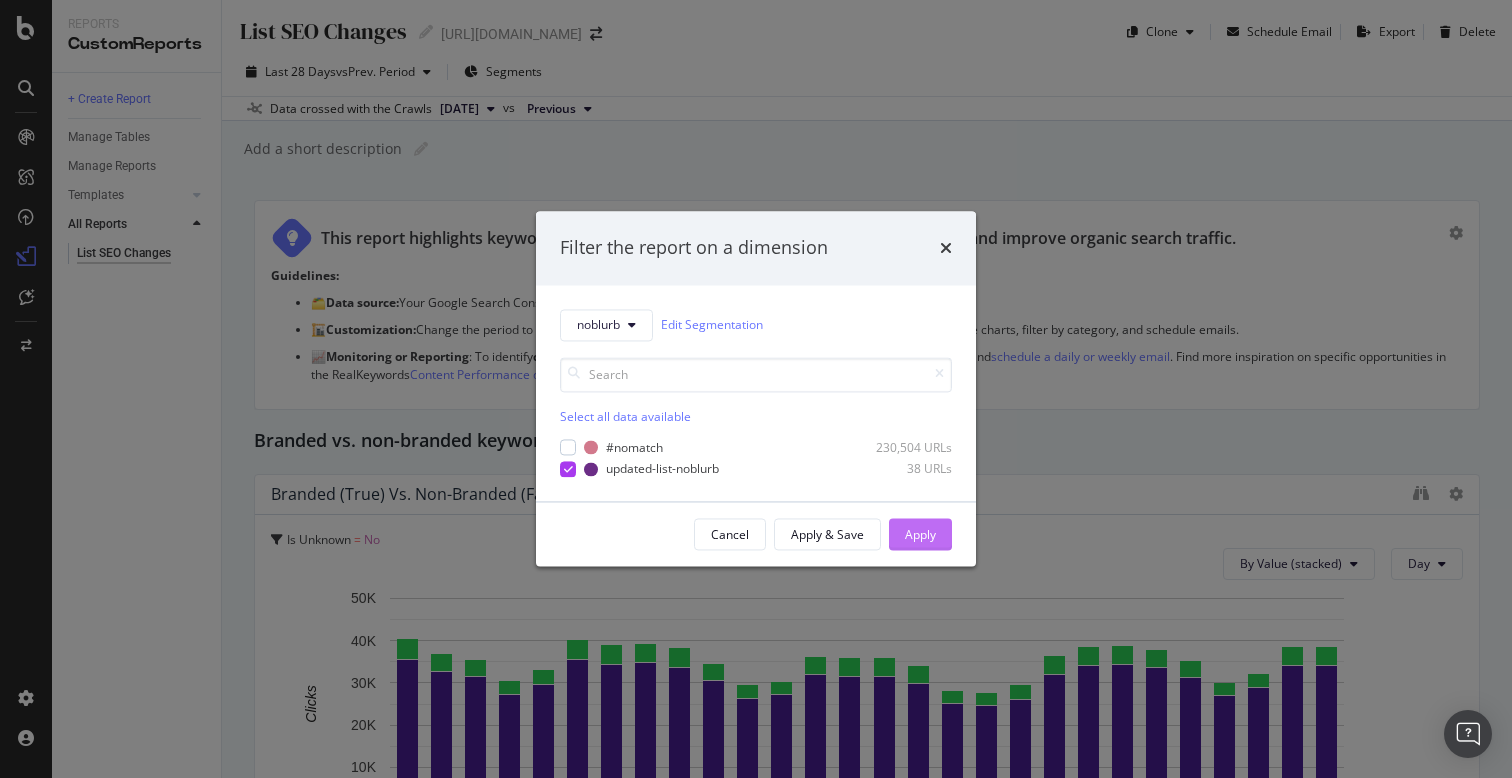 click on "Apply" at bounding box center [920, 534] 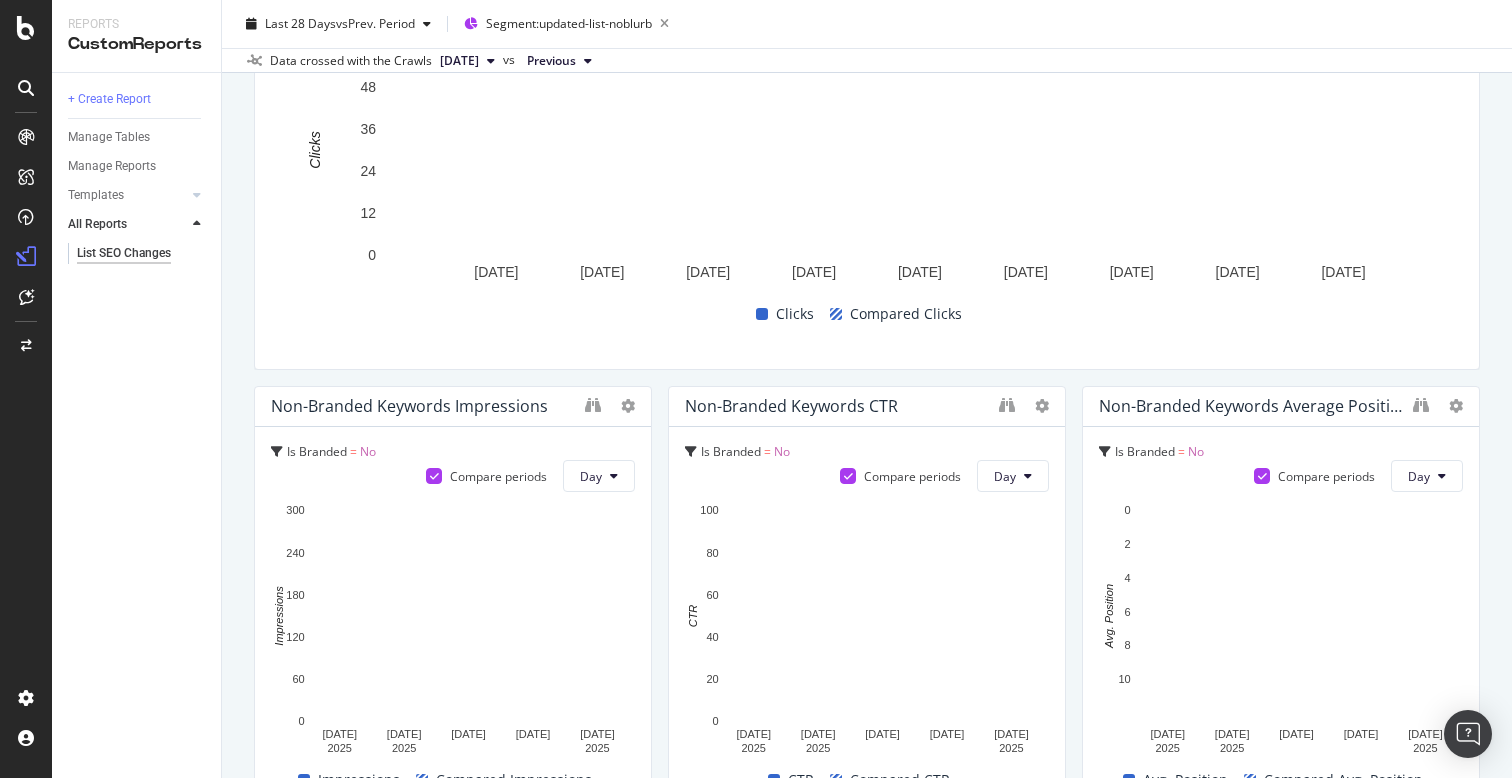 scroll, scrollTop: 1266, scrollLeft: 0, axis: vertical 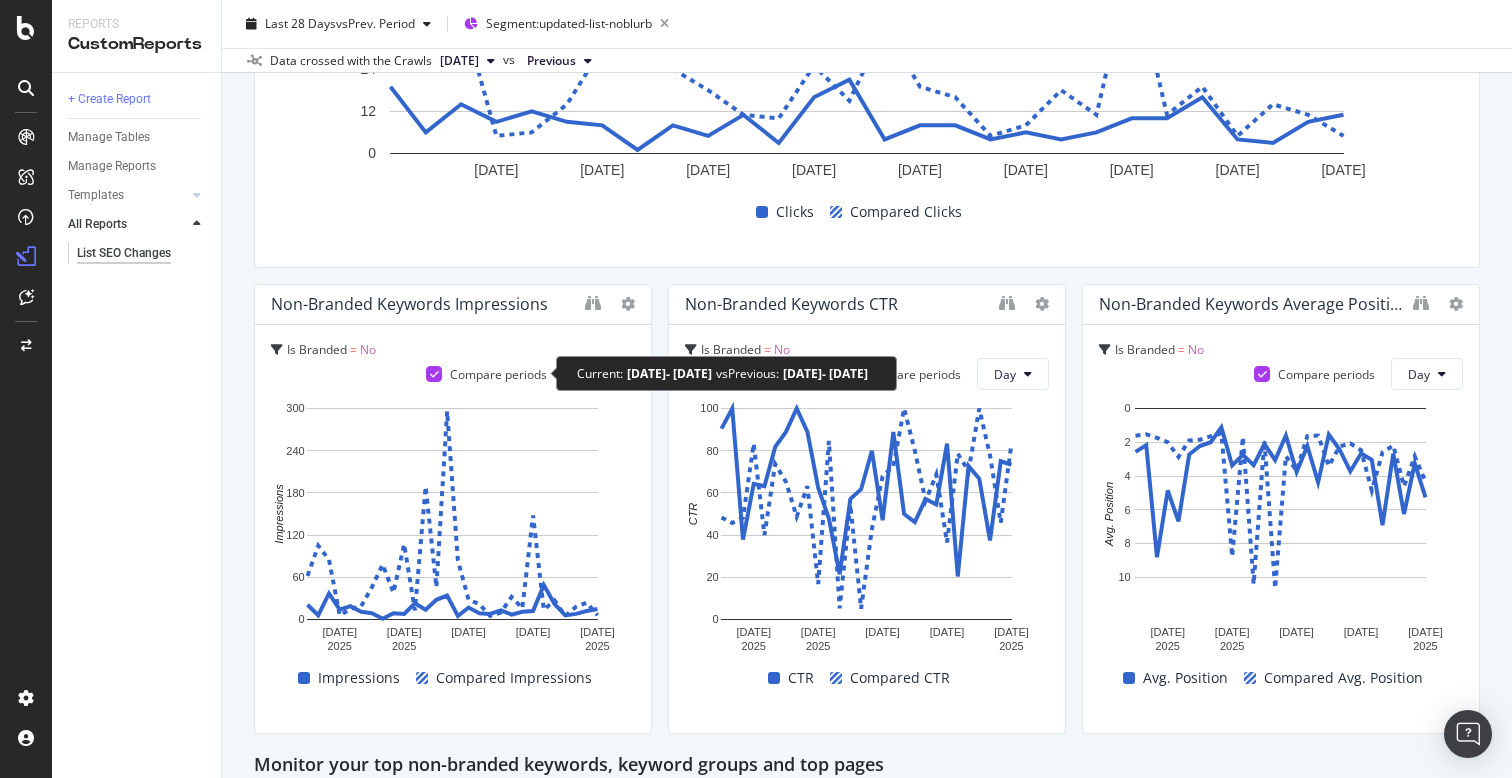 click at bounding box center [434, 374] 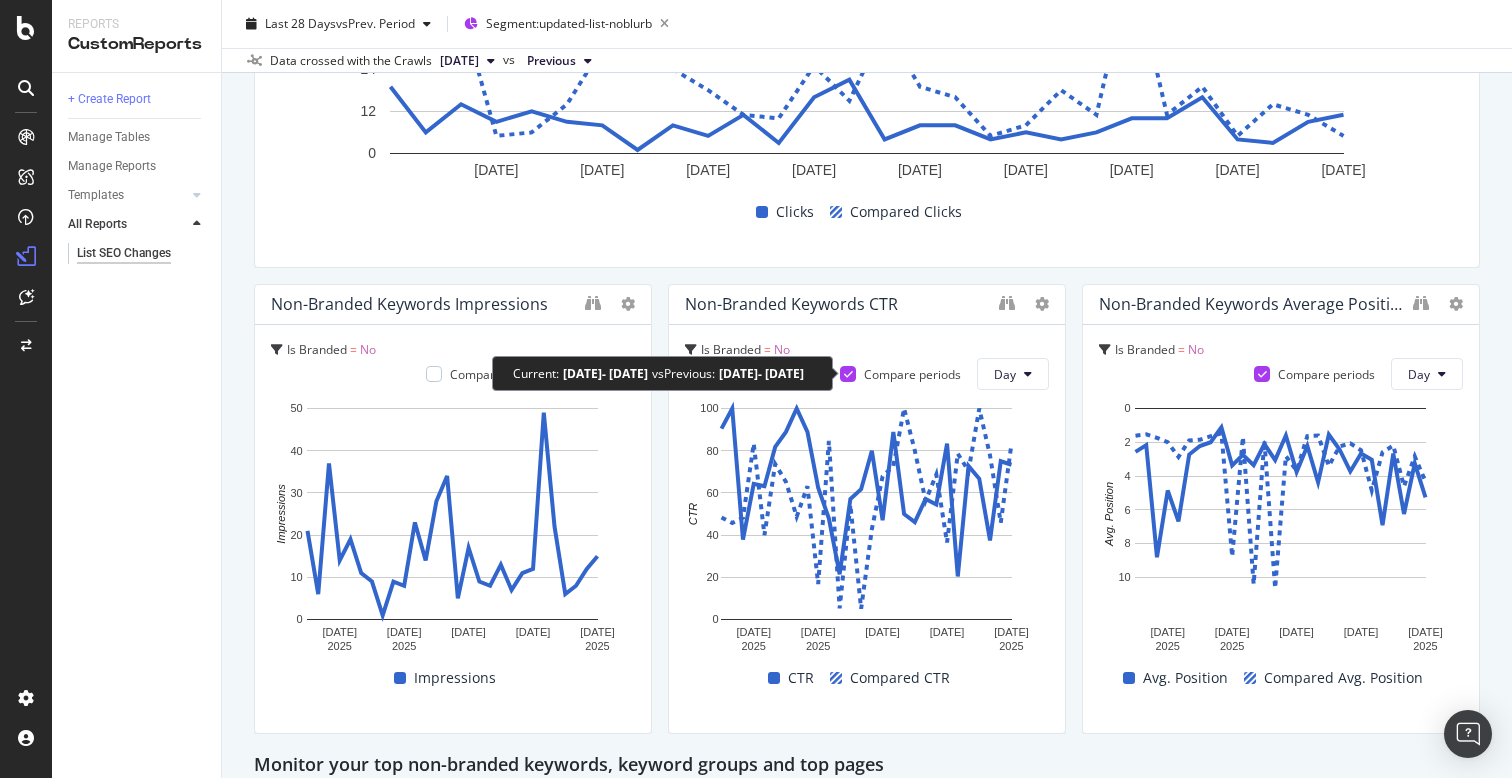 click at bounding box center (848, 374) 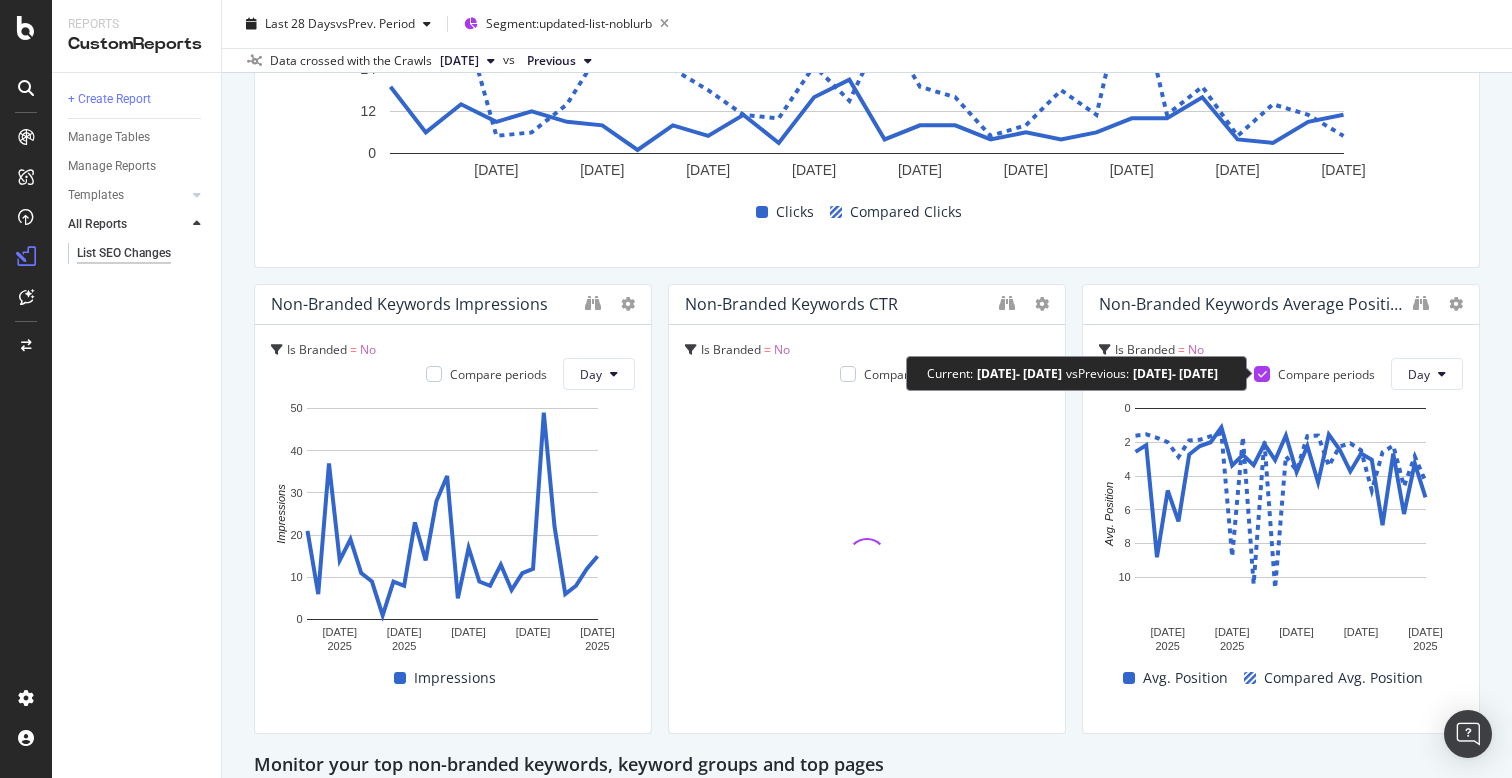 click at bounding box center [1262, 374] 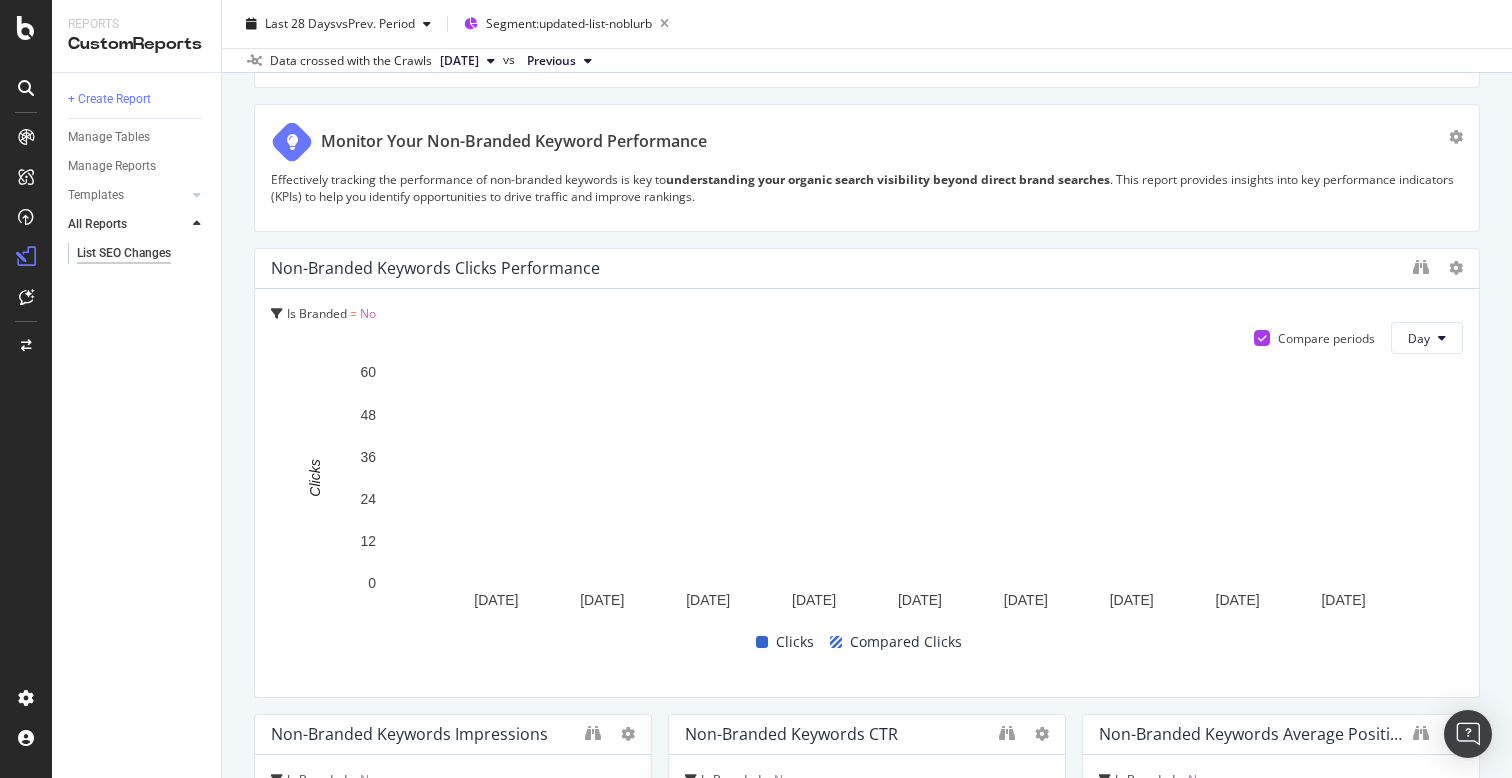 scroll, scrollTop: 838, scrollLeft: 0, axis: vertical 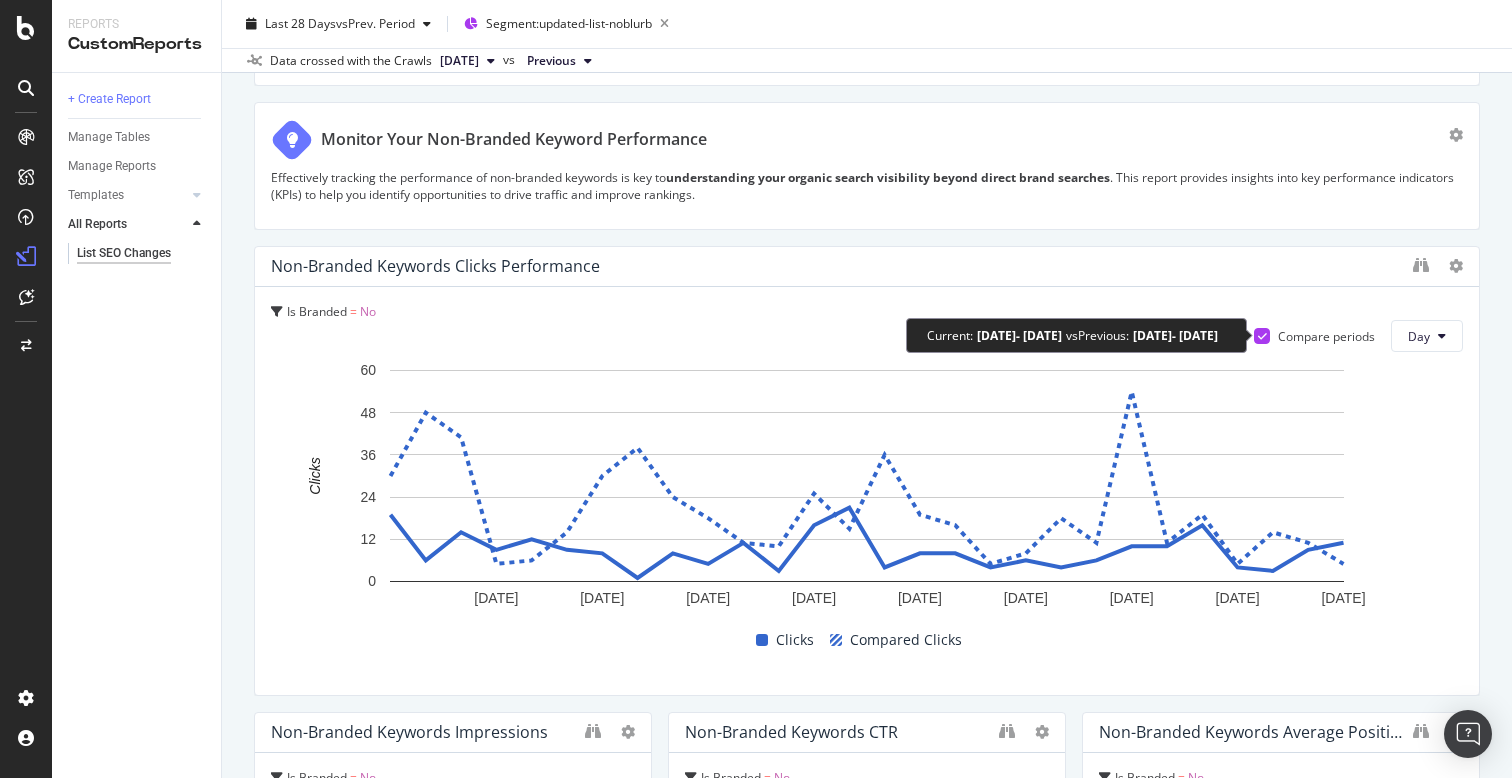 click at bounding box center (1262, 336) 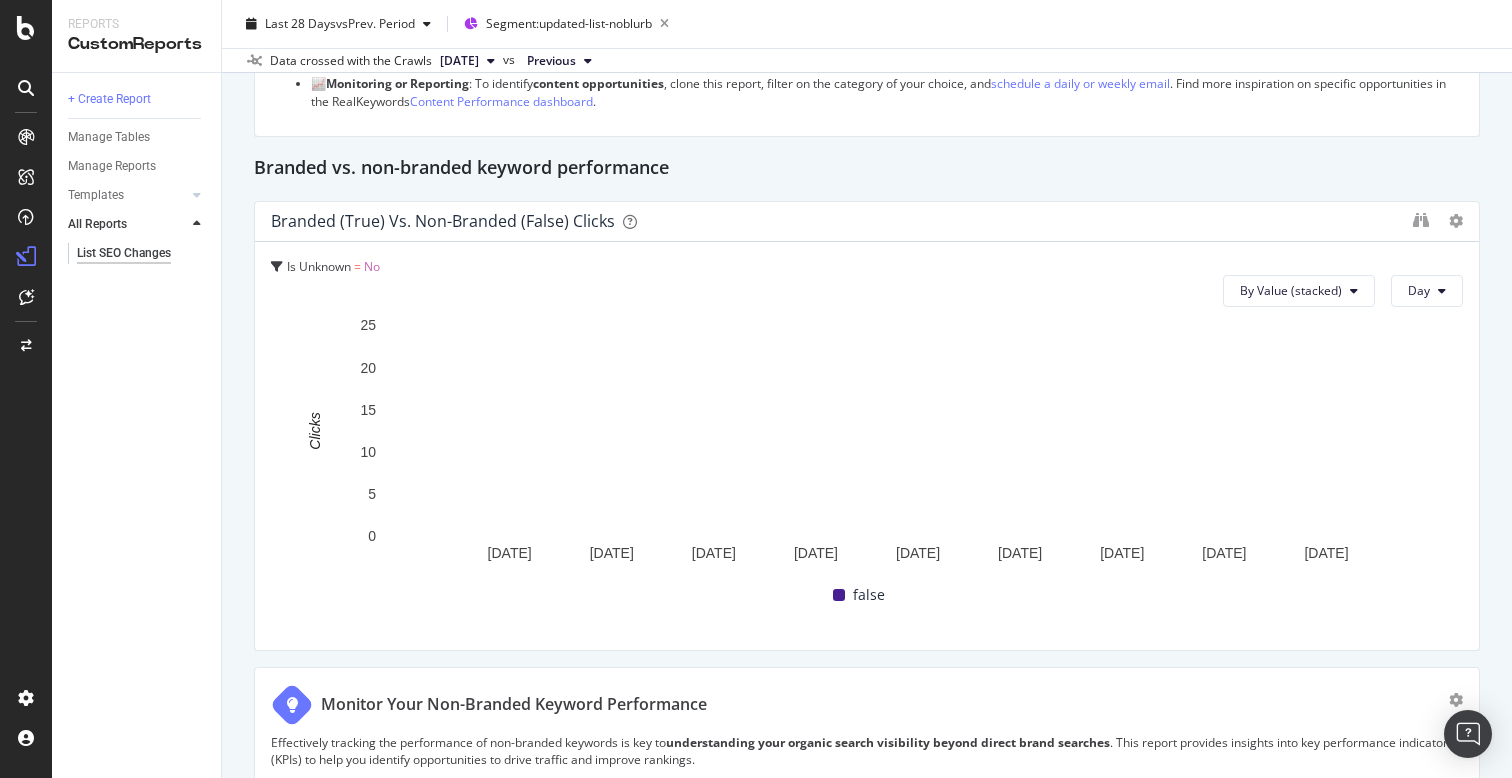 scroll, scrollTop: 0, scrollLeft: 0, axis: both 